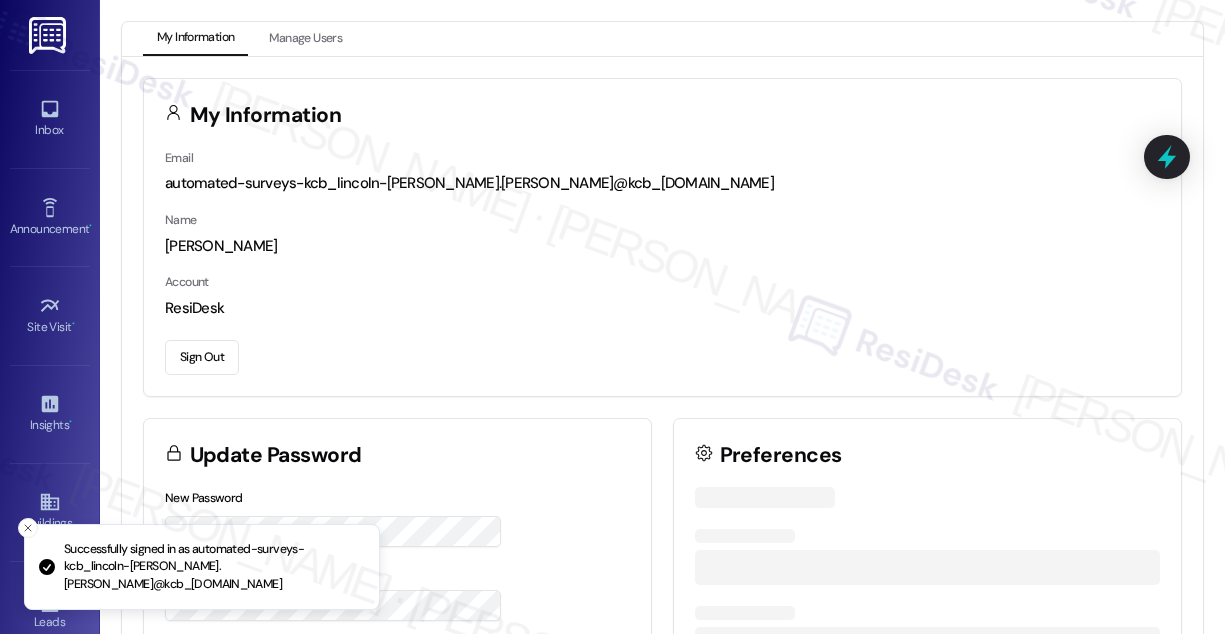 scroll, scrollTop: 0, scrollLeft: 0, axis: both 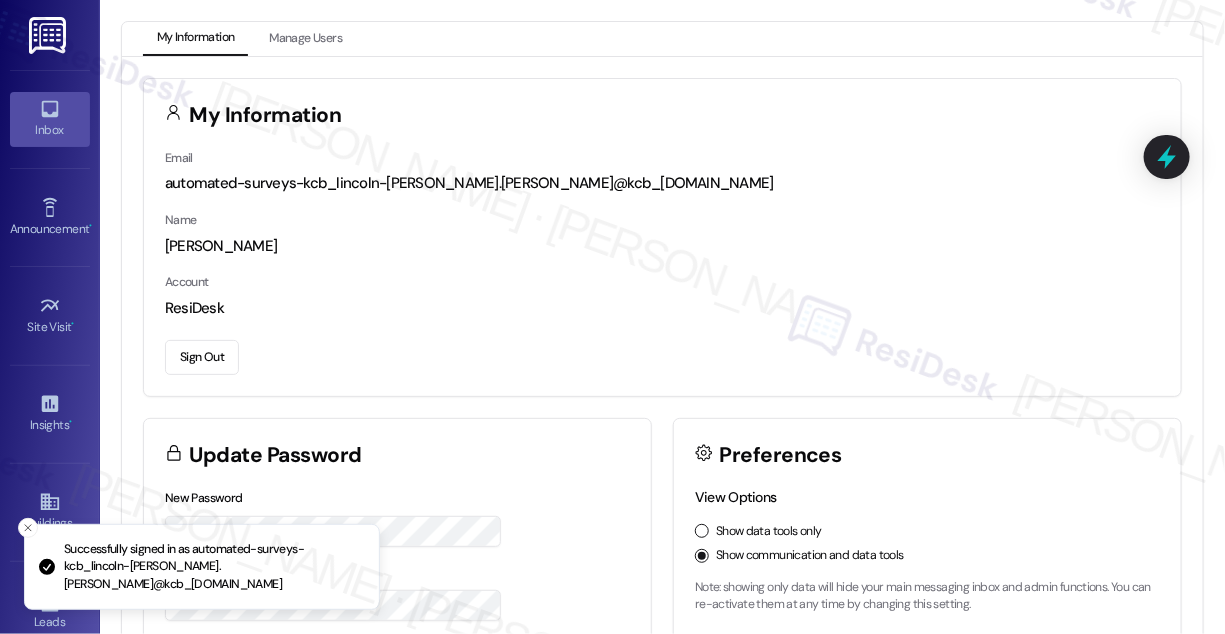 click 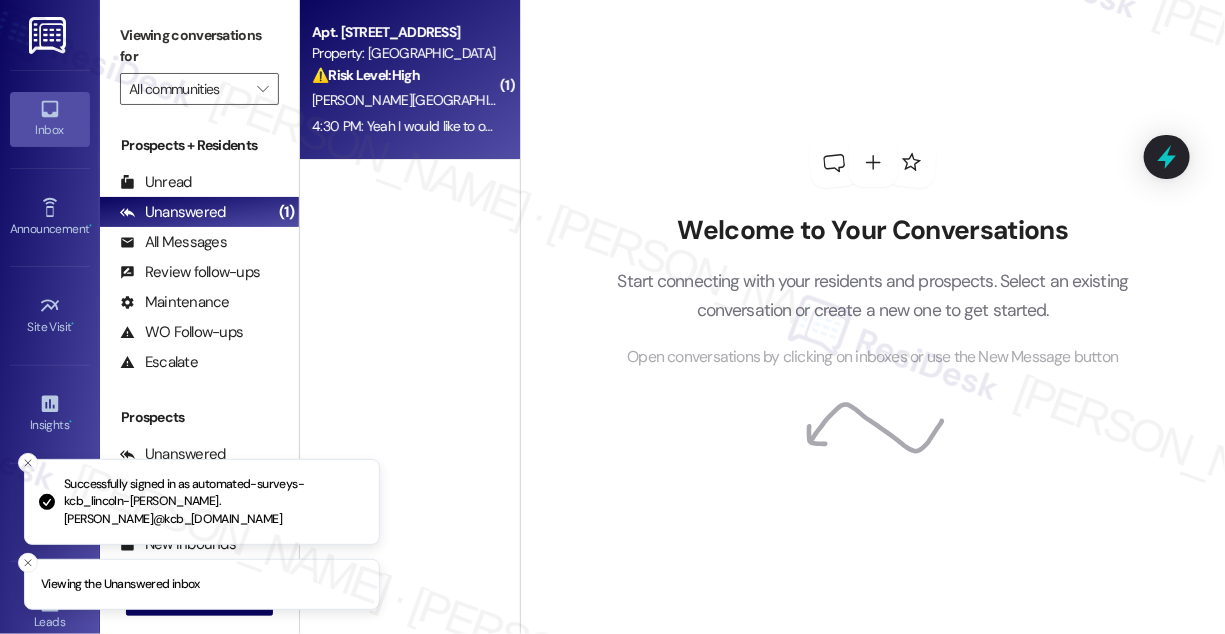 click on "Apt. [STREET_ADDRESS] Property: Village Square ⚠️  Risk Level:  High The resident is reporting a malfunctioning garbage disposal and a clogged sink, which constitutes an urgent general maintenance issue that affects the usability of a key appliance. [PERSON_NAME] 4:30 PM: Yeah I would like to open a work order. My garbage disposal stopped working. The sink isn't draining properly  4:30 PM: Yeah I would like to open a work order. My garbage disposal stopped working. The sink isn't draining properly" at bounding box center [410, 80] 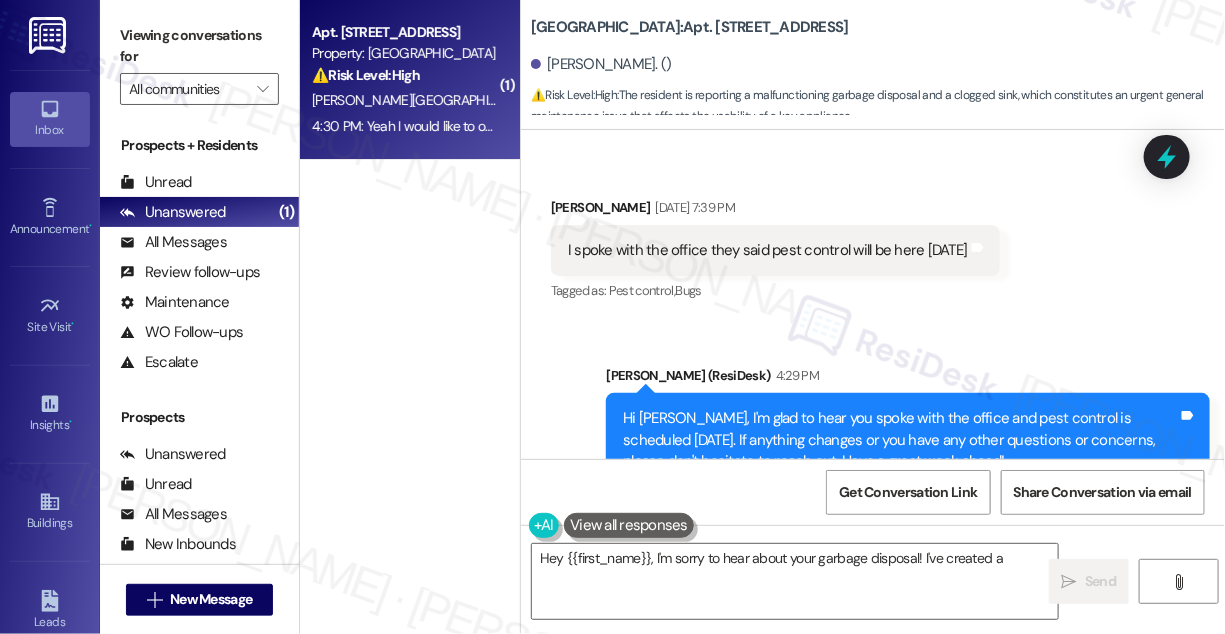 scroll, scrollTop: 14300, scrollLeft: 0, axis: vertical 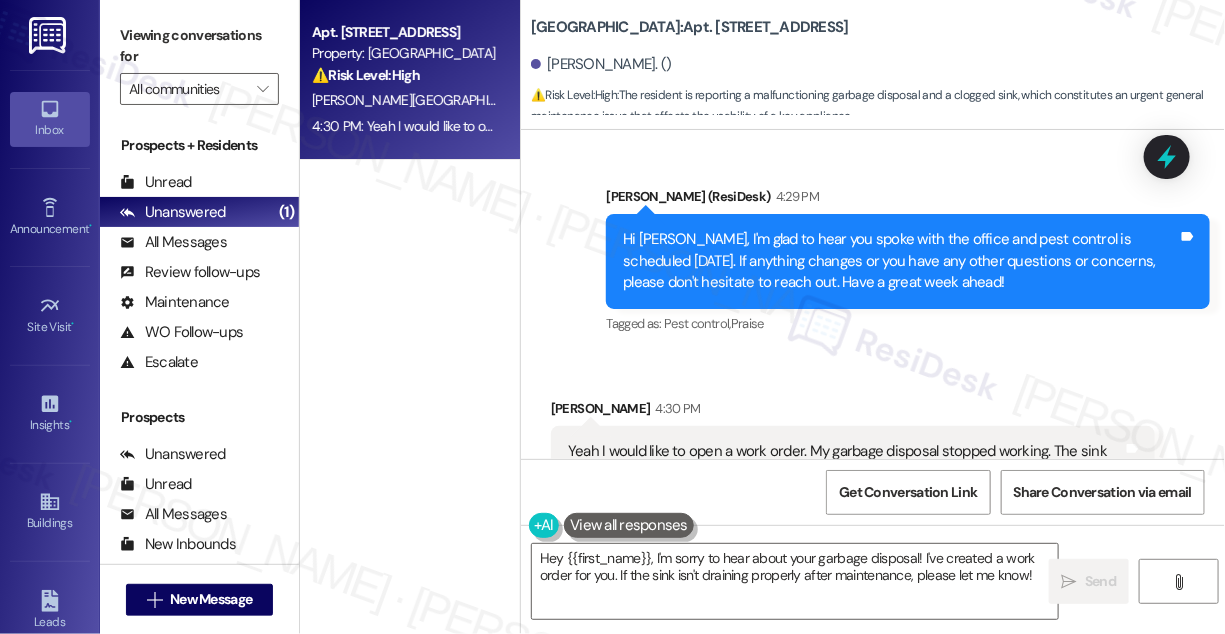click on "Yeah I would like to open a work order. My garbage disposal stopped working. The sink isn't draining properly" at bounding box center [845, 462] 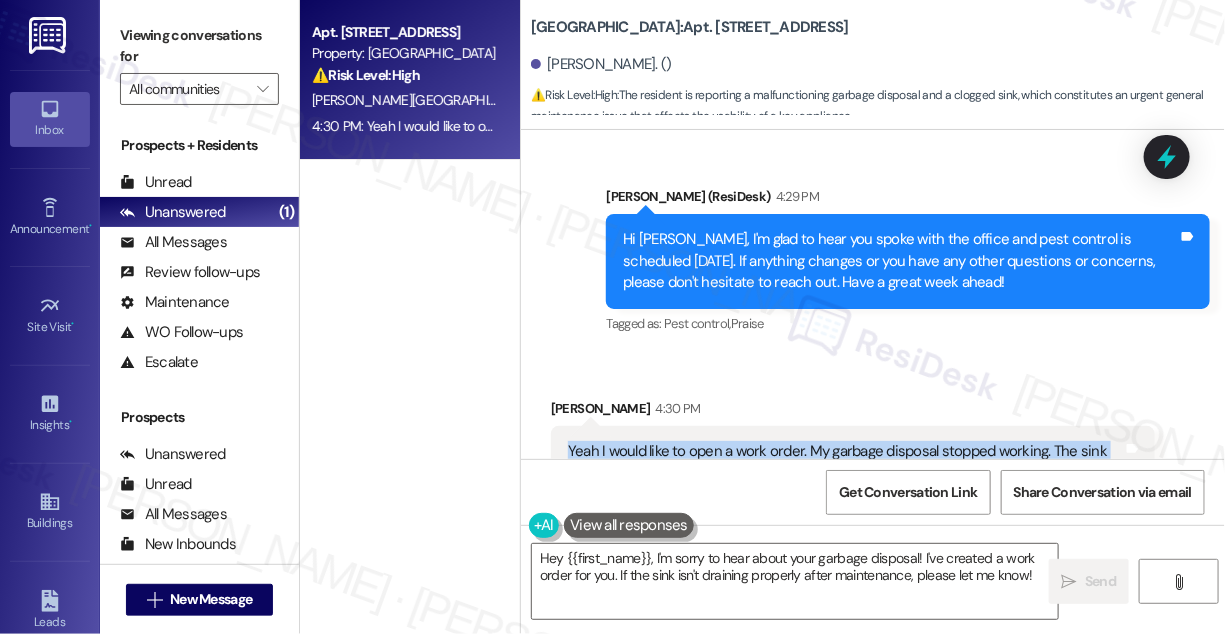 click on "Yeah I would like to open a work order. My garbage disposal stopped working. The sink isn't draining properly" at bounding box center [845, 462] 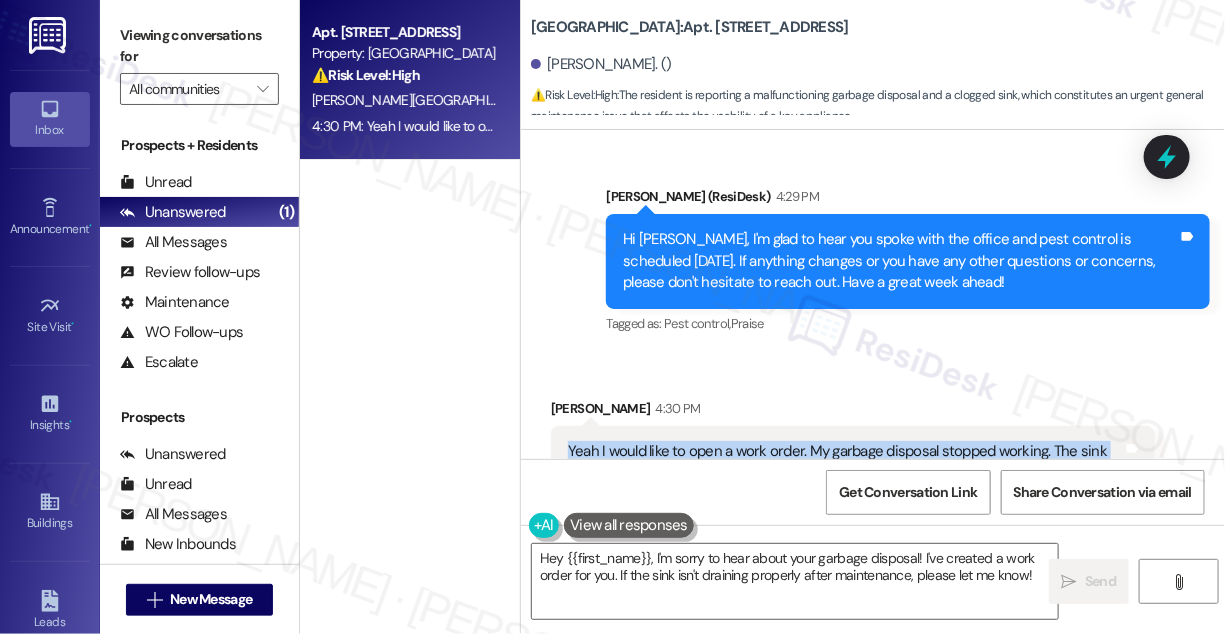 click on "Yeah I would like to open a work order. My garbage disposal stopped working. The sink isn't draining properly" at bounding box center [845, 462] 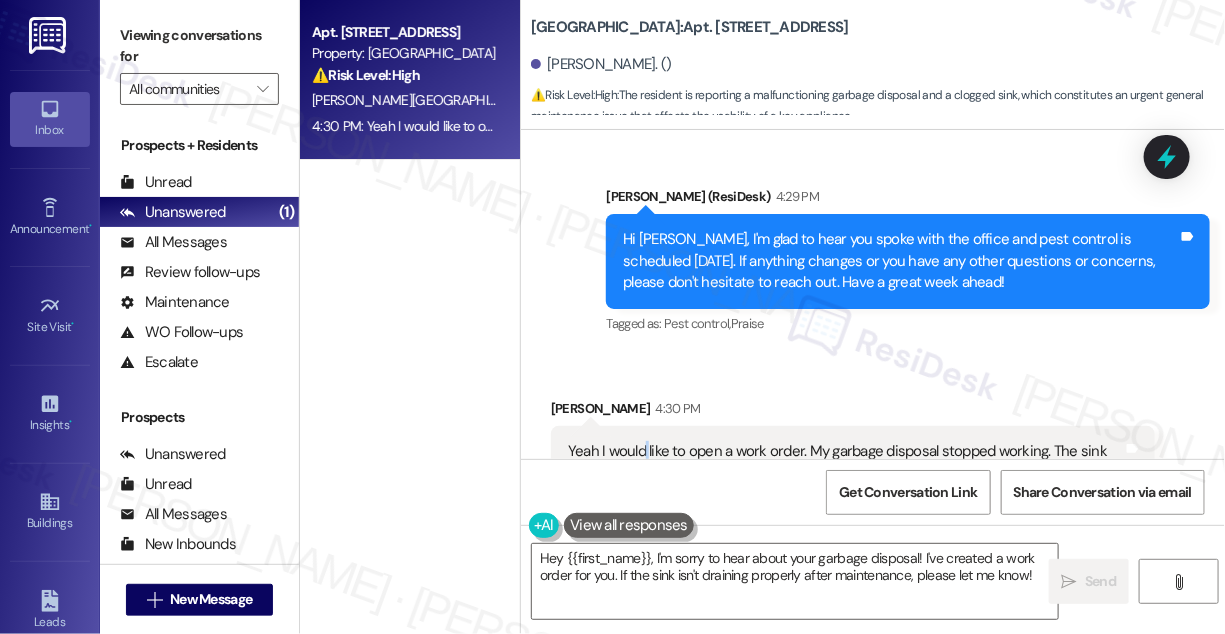 click on "Yeah I would like to open a work order. My garbage disposal stopped working. The sink isn't draining properly" at bounding box center (845, 462) 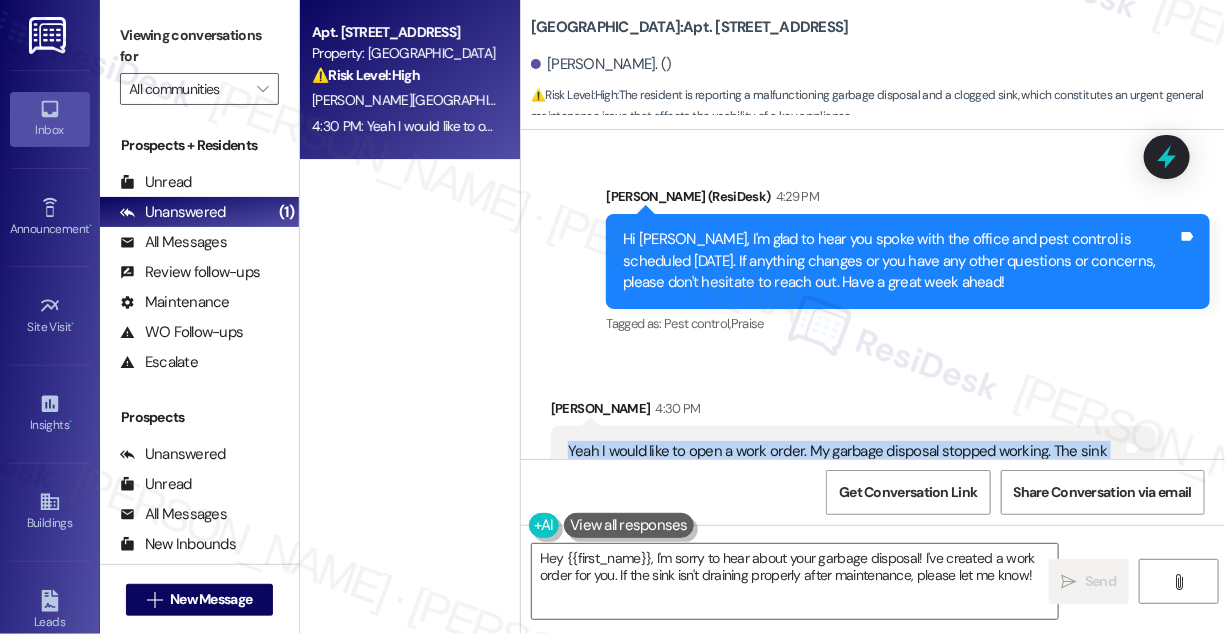 click on "Yeah I would like to open a work order. My garbage disposal stopped working. The sink isn't draining properly" at bounding box center (845, 462) 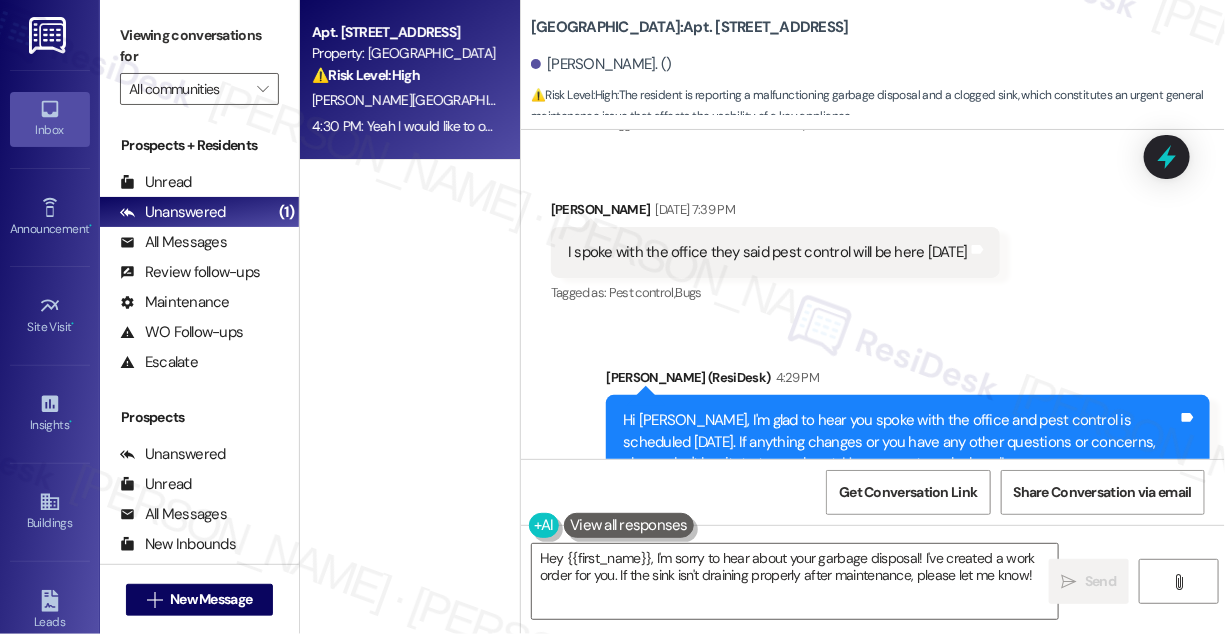scroll, scrollTop: 14118, scrollLeft: 0, axis: vertical 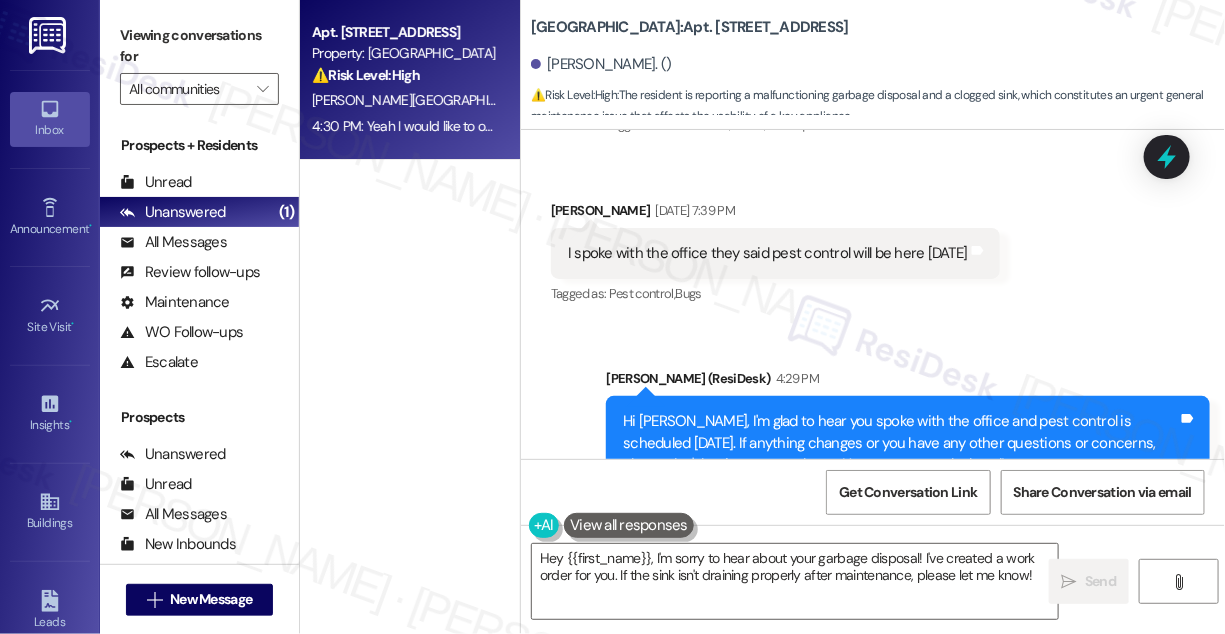click on "Hi [PERSON_NAME], I'm glad to hear you spoke with the office and pest control is scheduled [DATE]. If anything changes or you have any other questions or concerns, please don't hesitate to reach out. Have a great week ahead!" at bounding box center [900, 443] 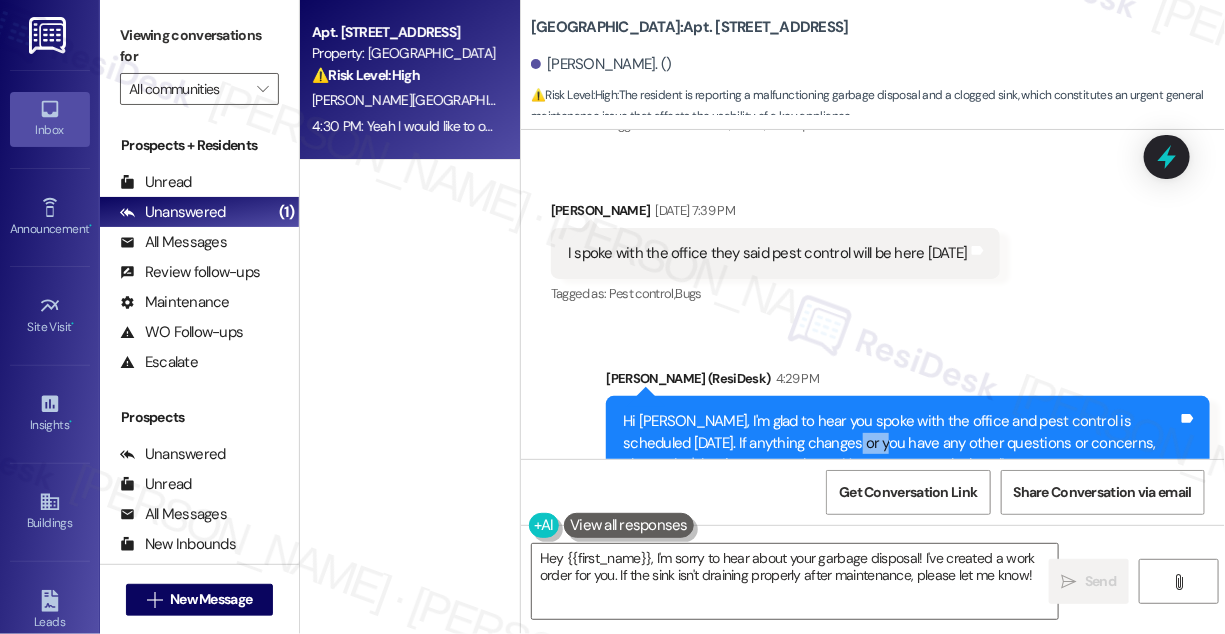 click on "Hi [PERSON_NAME], I'm glad to hear you spoke with the office and pest control is scheduled [DATE]. If anything changes or you have any other questions or concerns, please don't hesitate to reach out. Have a great week ahead!" at bounding box center (900, 443) 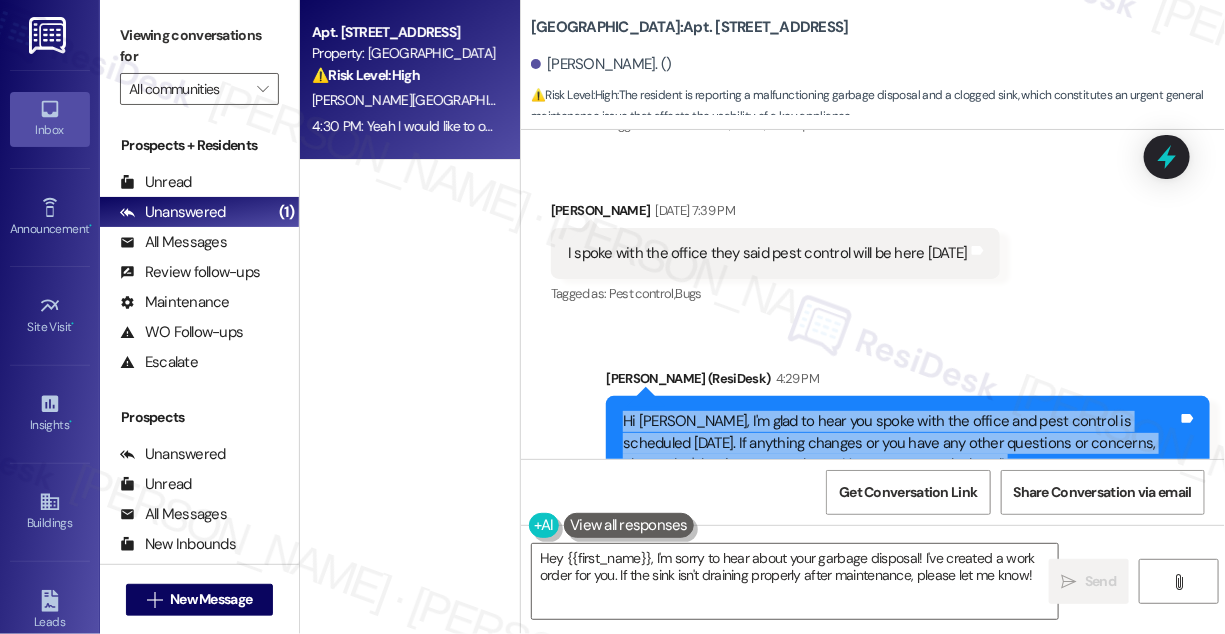 click on "Hi [PERSON_NAME], I'm glad to hear you spoke with the office and pest control is scheduled [DATE]. If anything changes or you have any other questions or concerns, please don't hesitate to reach out. Have a great week ahead!" at bounding box center (900, 443) 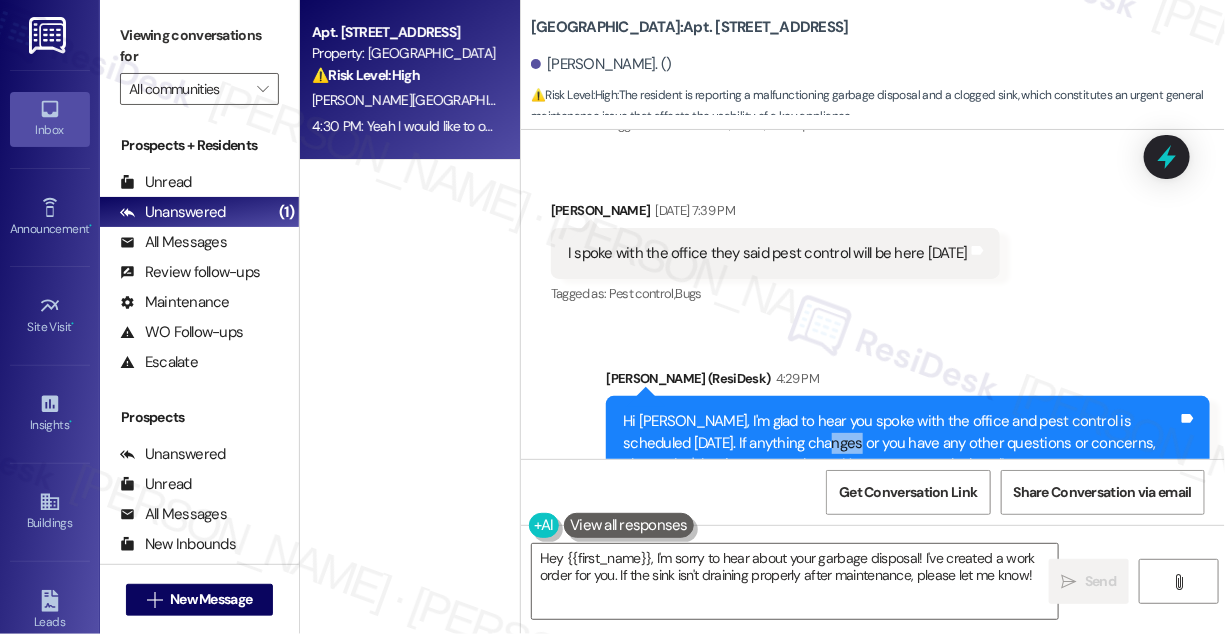 click on "Hi [PERSON_NAME], I'm glad to hear you spoke with the office and pest control is scheduled [DATE]. If anything changes or you have any other questions or concerns, please don't hesitate to reach out. Have a great week ahead!" at bounding box center [900, 443] 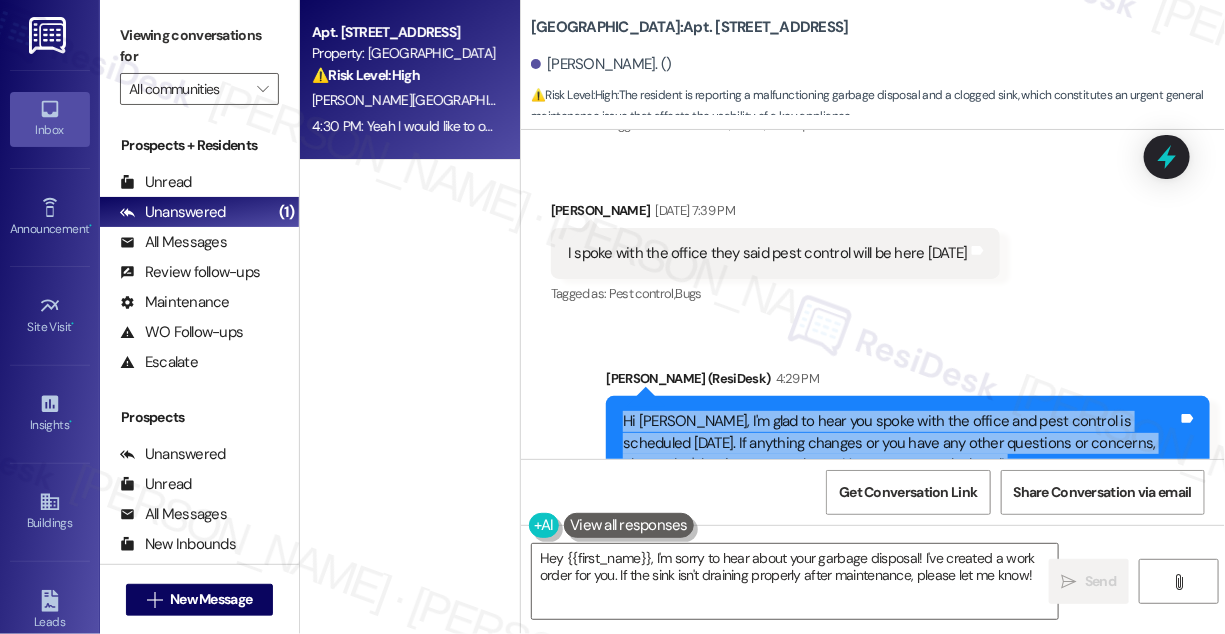 click on "Hi [PERSON_NAME], I'm glad to hear you spoke with the office and pest control is scheduled [DATE]. If anything changes or you have any other questions or concerns, please don't hesitate to reach out. Have a great week ahead!" at bounding box center (900, 443) 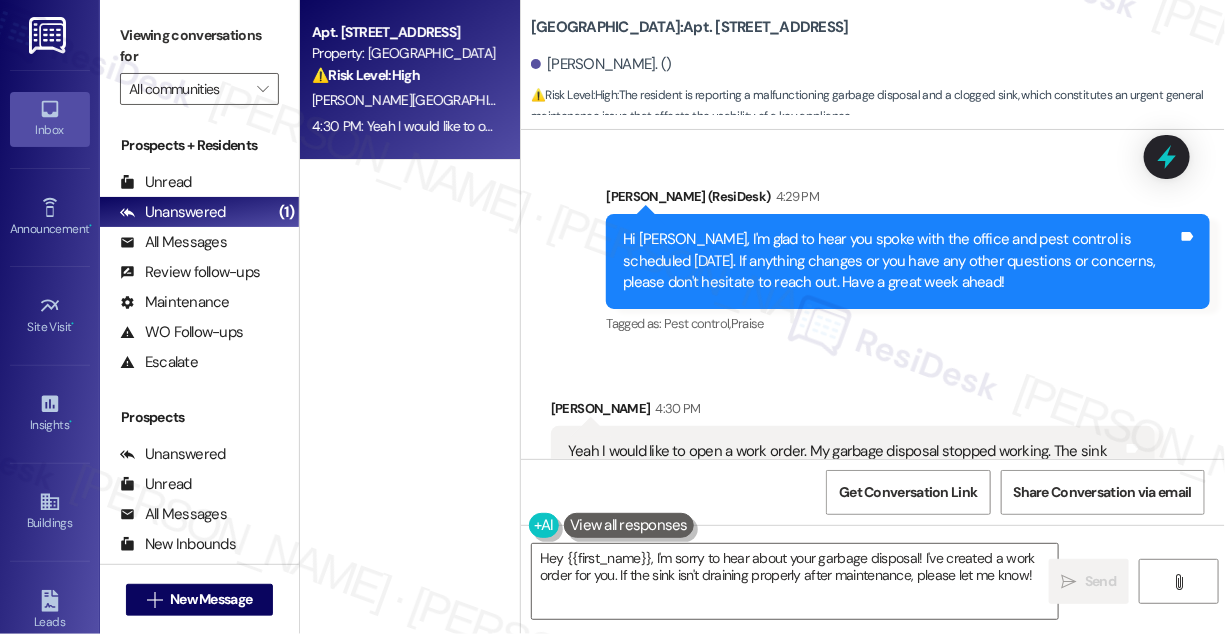 click on "Yeah I would like to open a work order. My garbage disposal stopped working. The sink isn't draining properly" at bounding box center (845, 462) 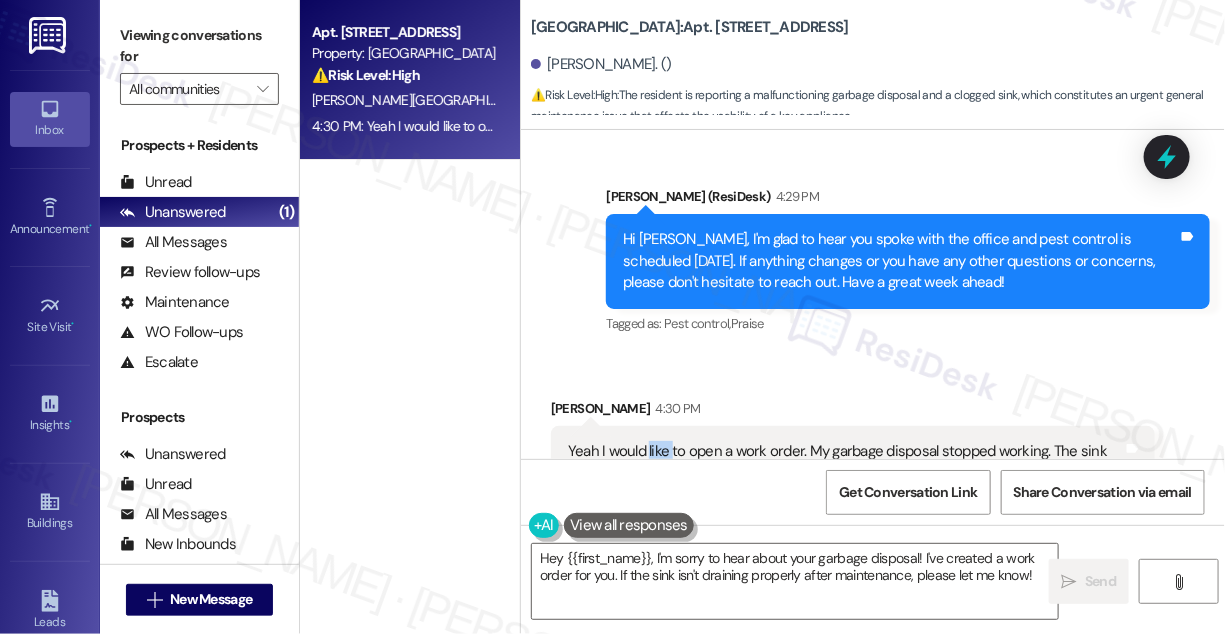 click on "Yeah I would like to open a work order. My garbage disposal stopped working. The sink isn't draining properly" at bounding box center [845, 462] 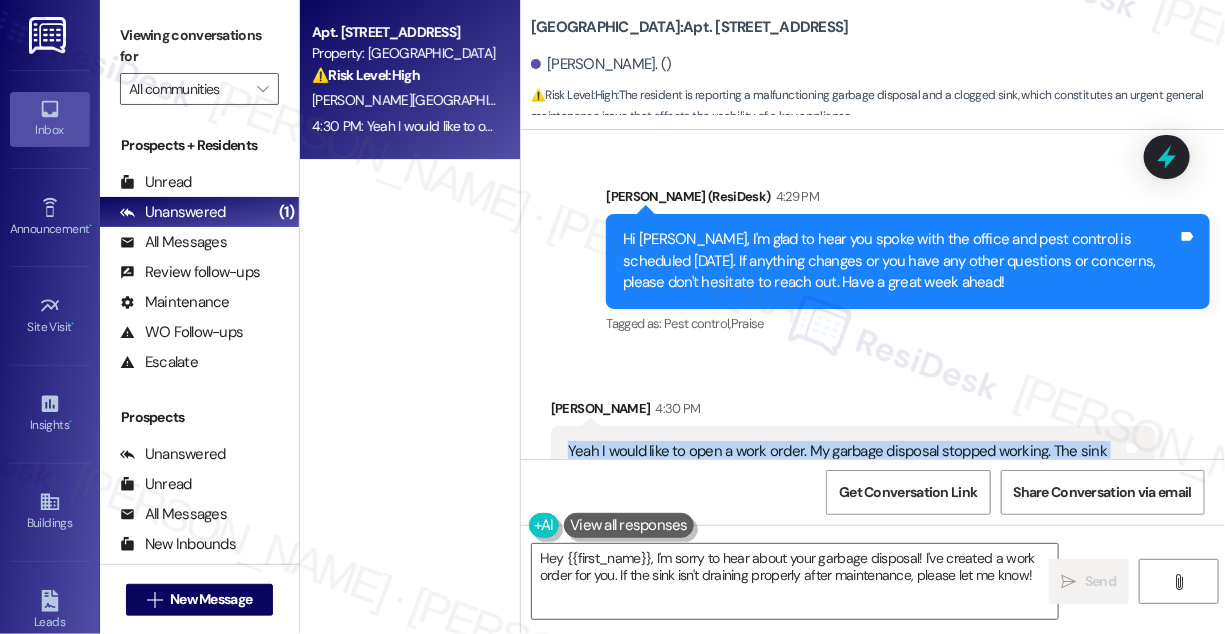 click on "Yeah I would like to open a work order. My garbage disposal stopped working. The sink isn't draining properly" at bounding box center (845, 462) 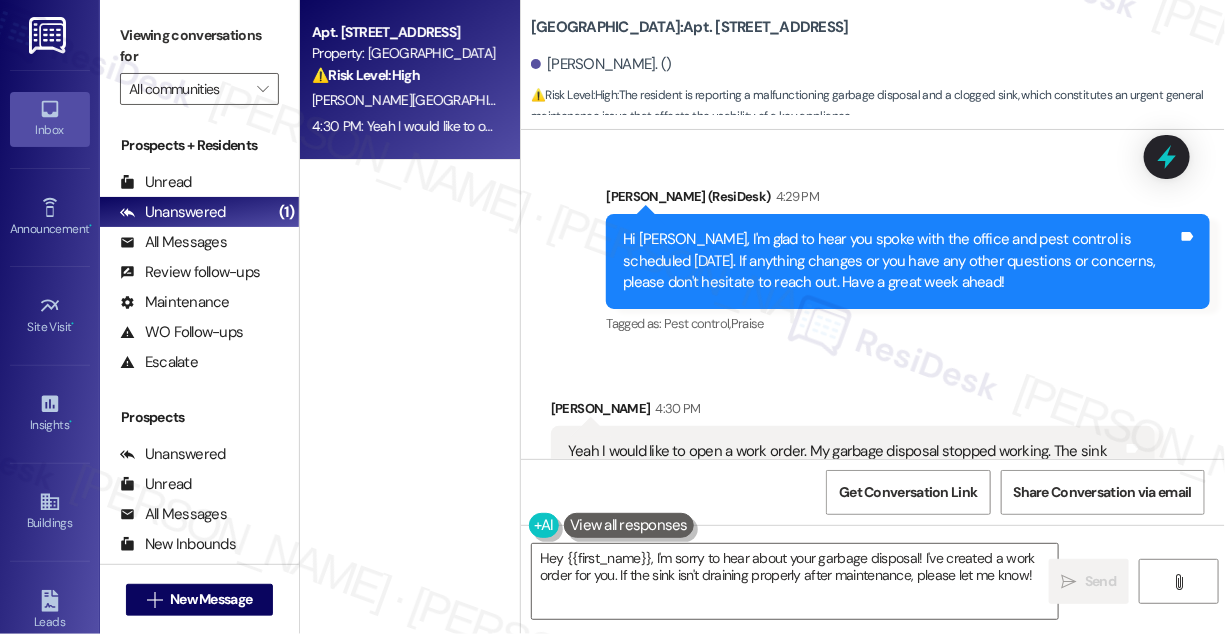 click on "[PERSON_NAME] 4:30 PM" at bounding box center [853, 412] 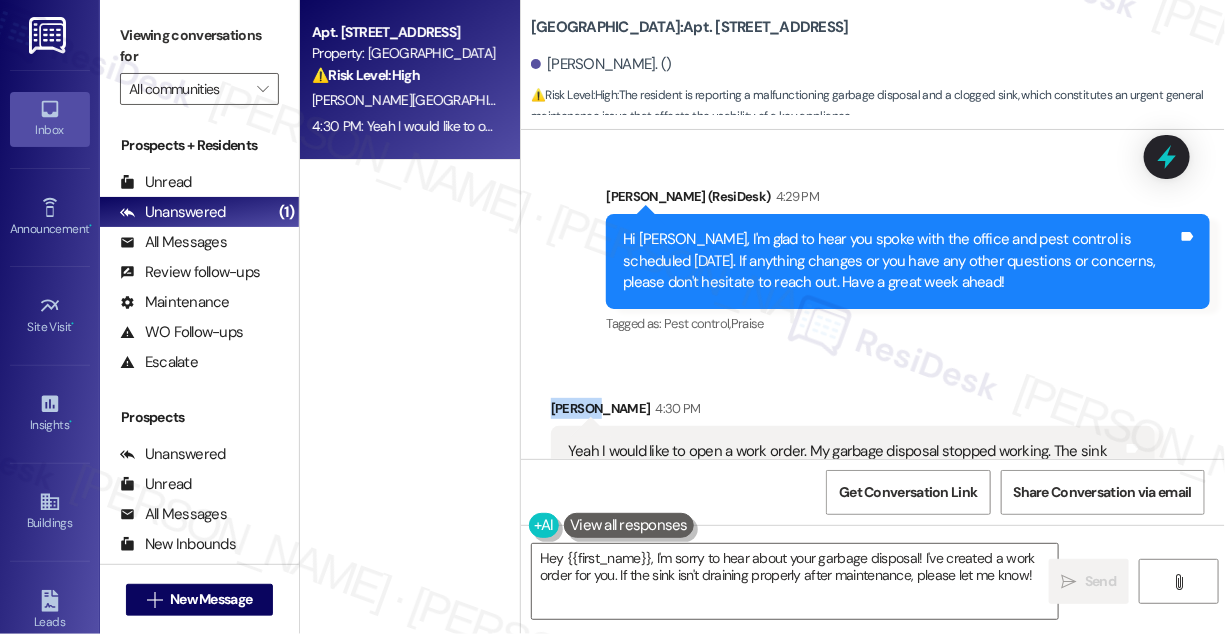 click on "[PERSON_NAME] 4:30 PM" at bounding box center [853, 412] 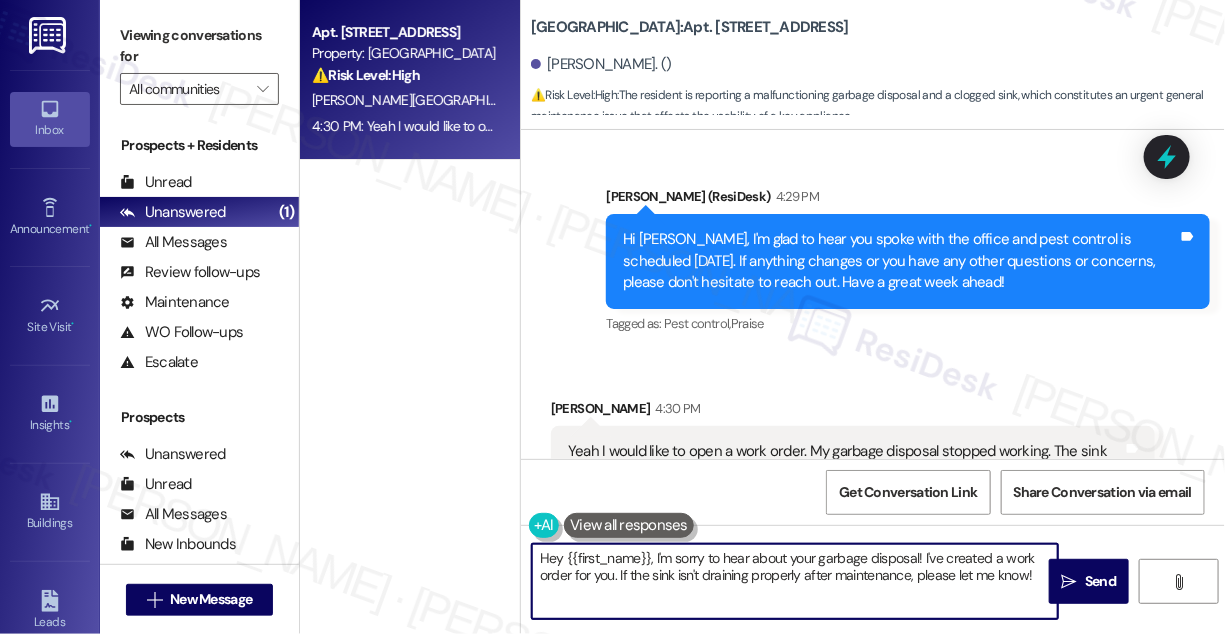 click on "Hey {{first_name}}, I'm sorry to hear about your garbage disposal! I've created a work order for you. If the sink isn't draining properly after maintenance, please let me know!" at bounding box center [795, 581] 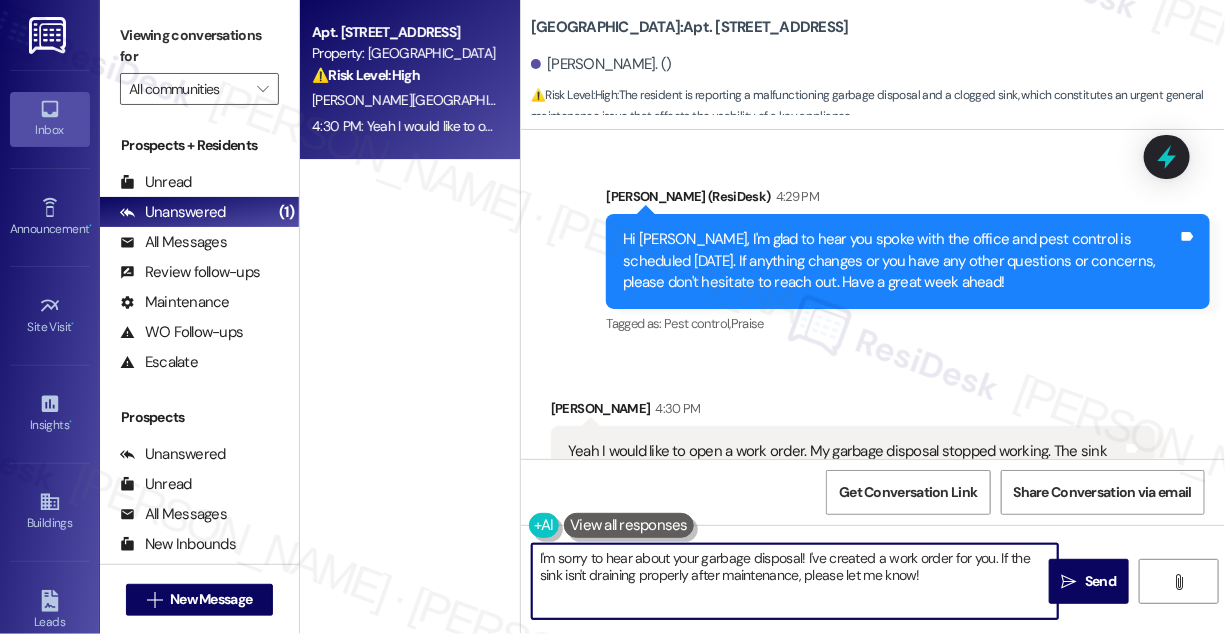 click on "I'm sorry to hear about your garbage disposal! I've created a work order for you. If the sink isn't draining properly after maintenance, please let me know!" at bounding box center (795, 581) 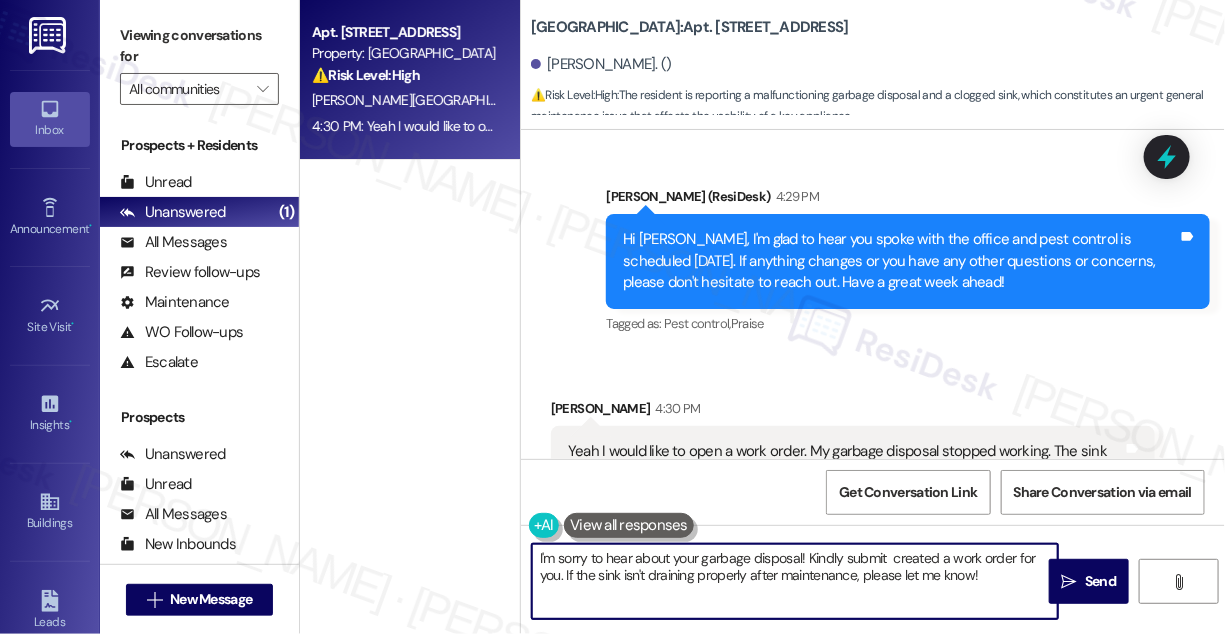click on "I'm sorry to hear about your garbage disposal! Kindly submit  created a work order for you. If the sink isn't draining properly after maintenance, please let me know!" at bounding box center [795, 581] 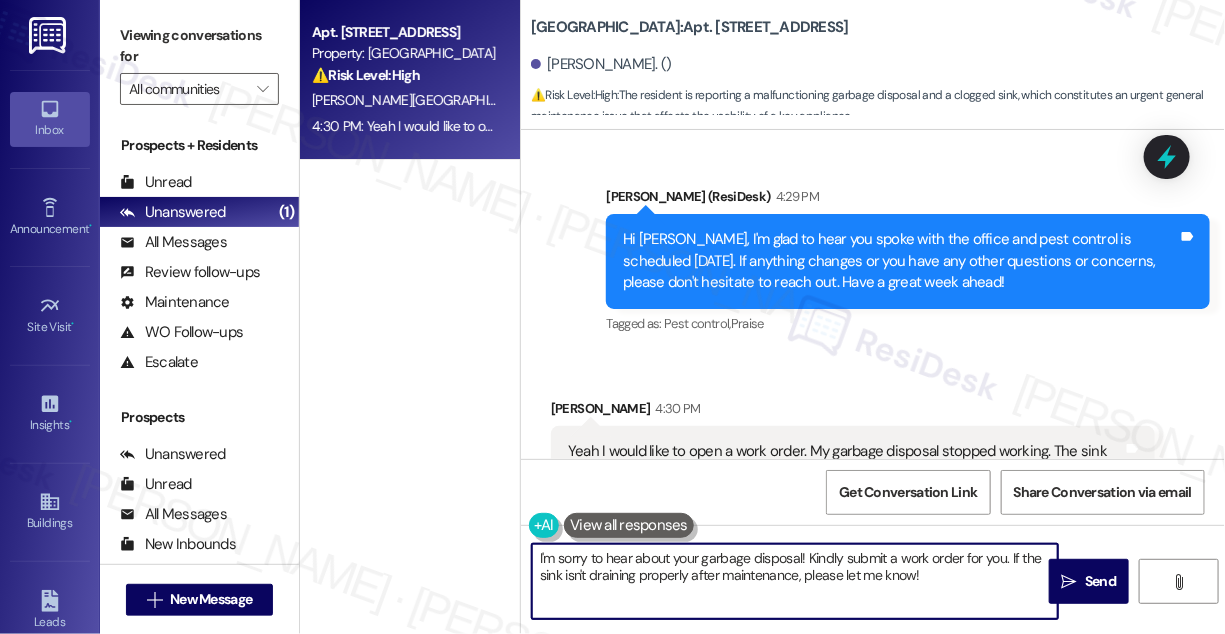 drag, startPoint x: 1005, startPoint y: 558, endPoint x: 1011, endPoint y: 573, distance: 16.155495 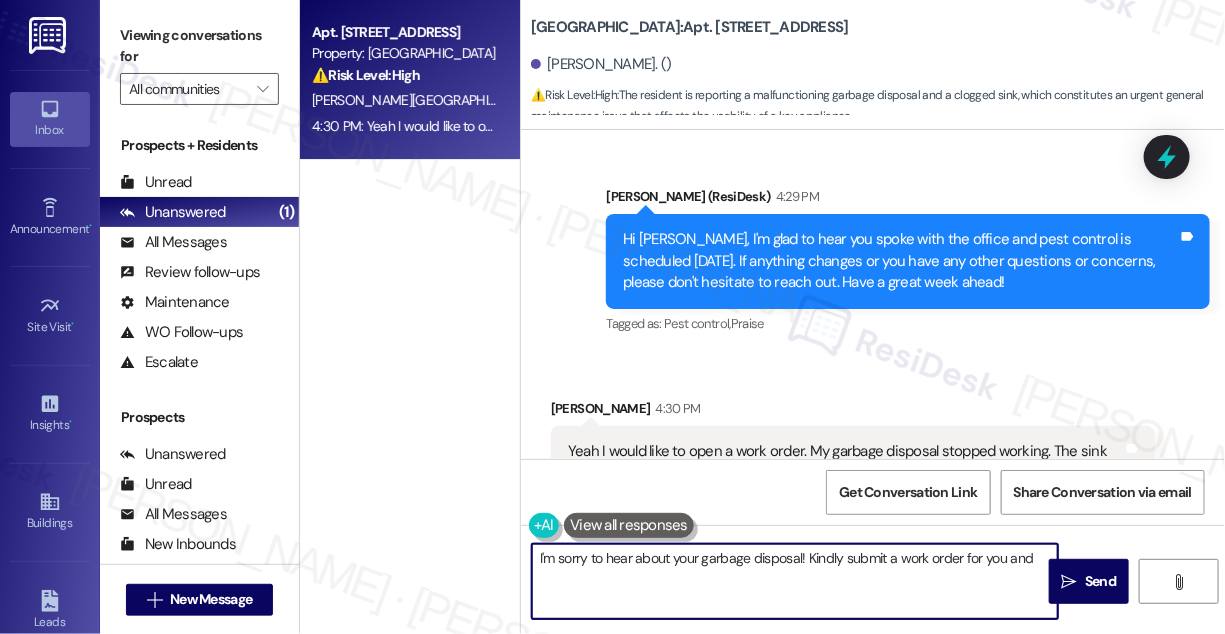 click on "I'm sorry to hear about your garbage disposal! Kindly submit a work order for you and" at bounding box center (795, 581) 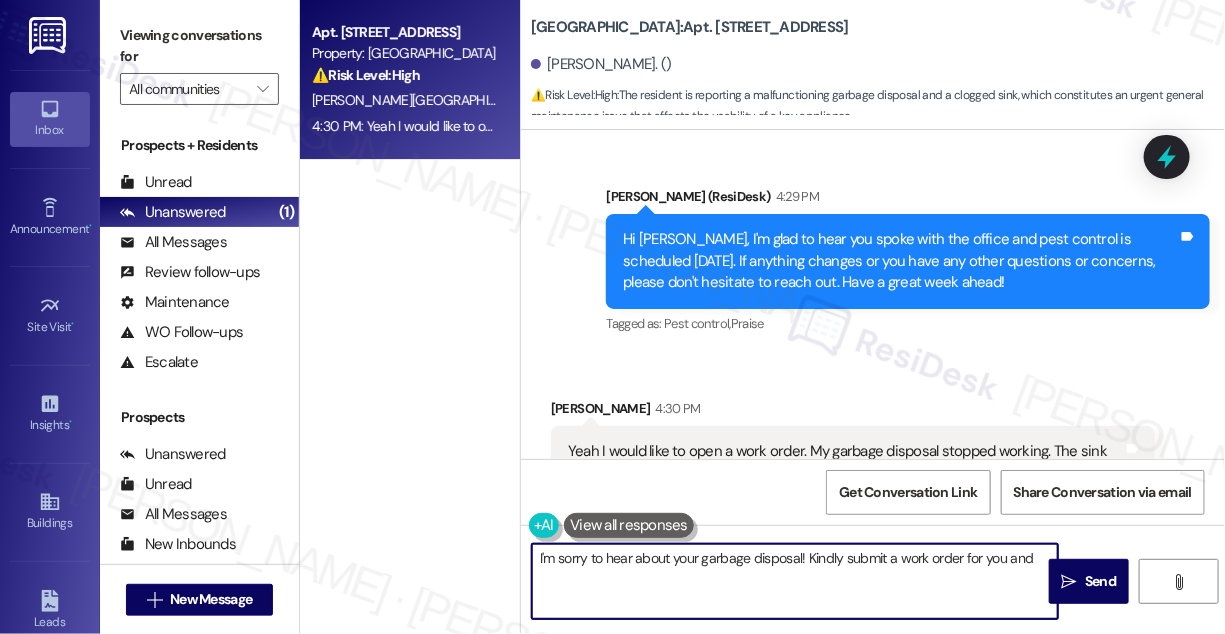click on "I'm sorry to hear about your garbage disposal! Kindly submit a work order for you and" at bounding box center [795, 581] 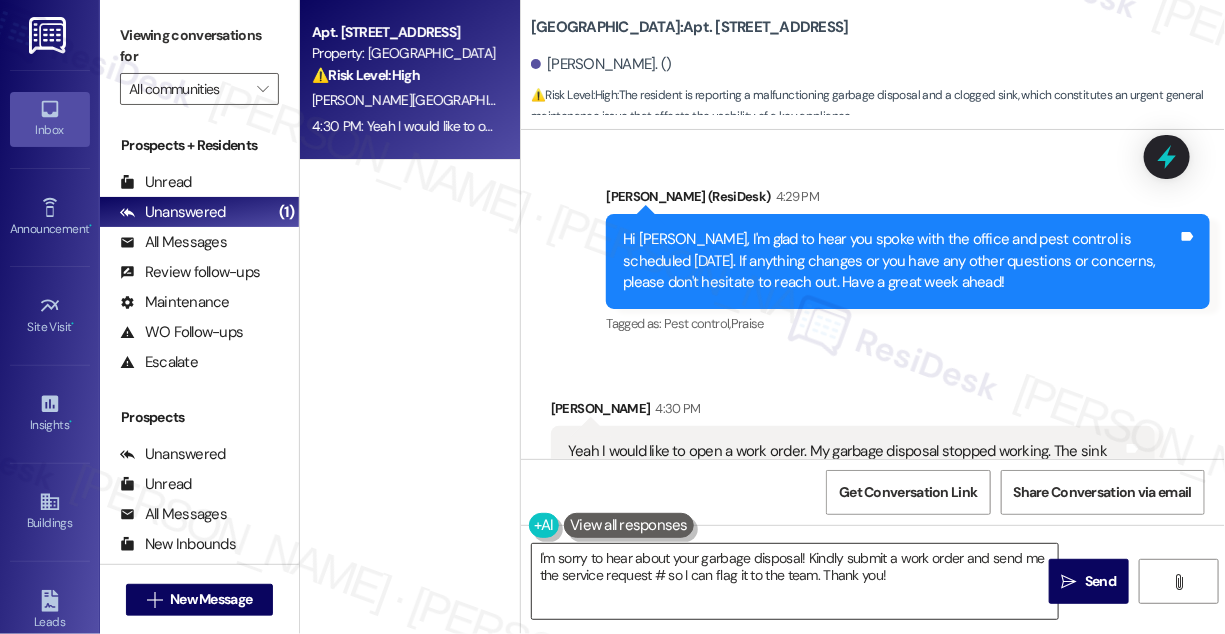 click on "I'm sorry to hear about your garbage disposal! Kindly submit a work order and send me the service request # so I can flag it to the team. Thank you!" at bounding box center [795, 581] 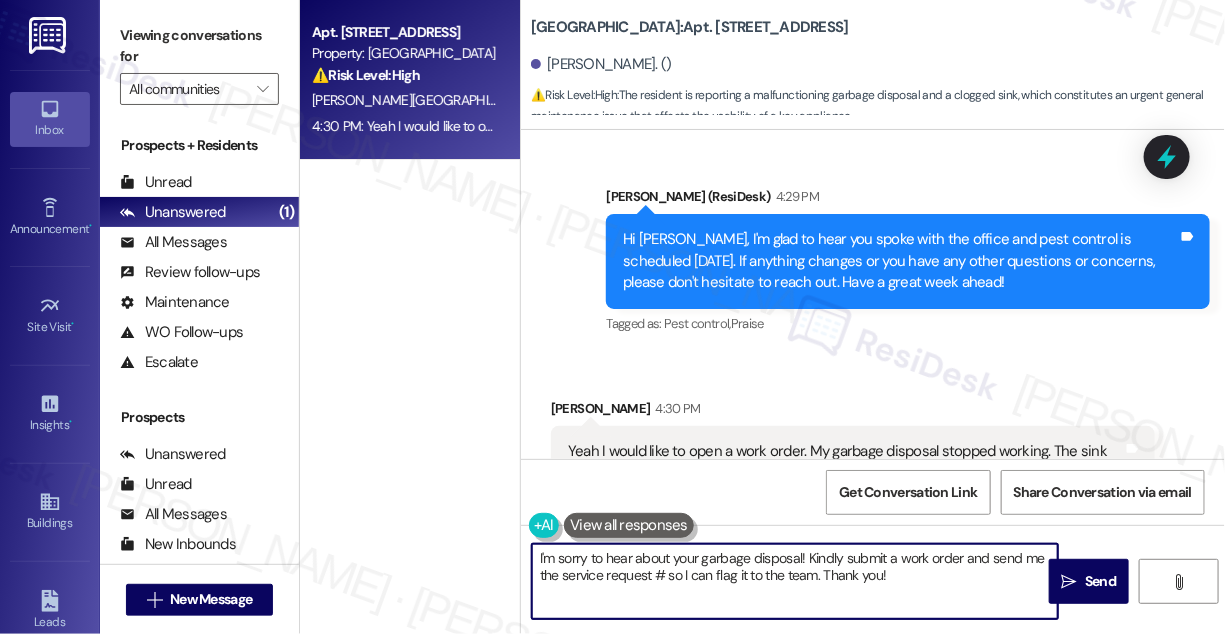 drag, startPoint x: 926, startPoint y: 580, endPoint x: 823, endPoint y: 574, distance: 103.17461 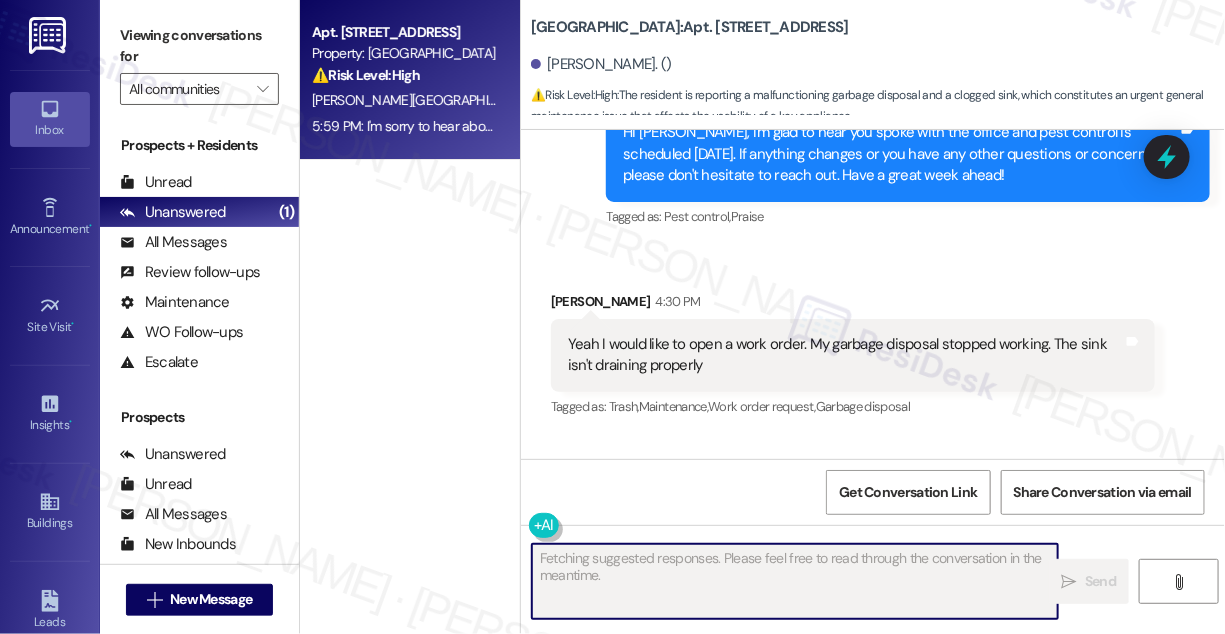 scroll, scrollTop: 14461, scrollLeft: 0, axis: vertical 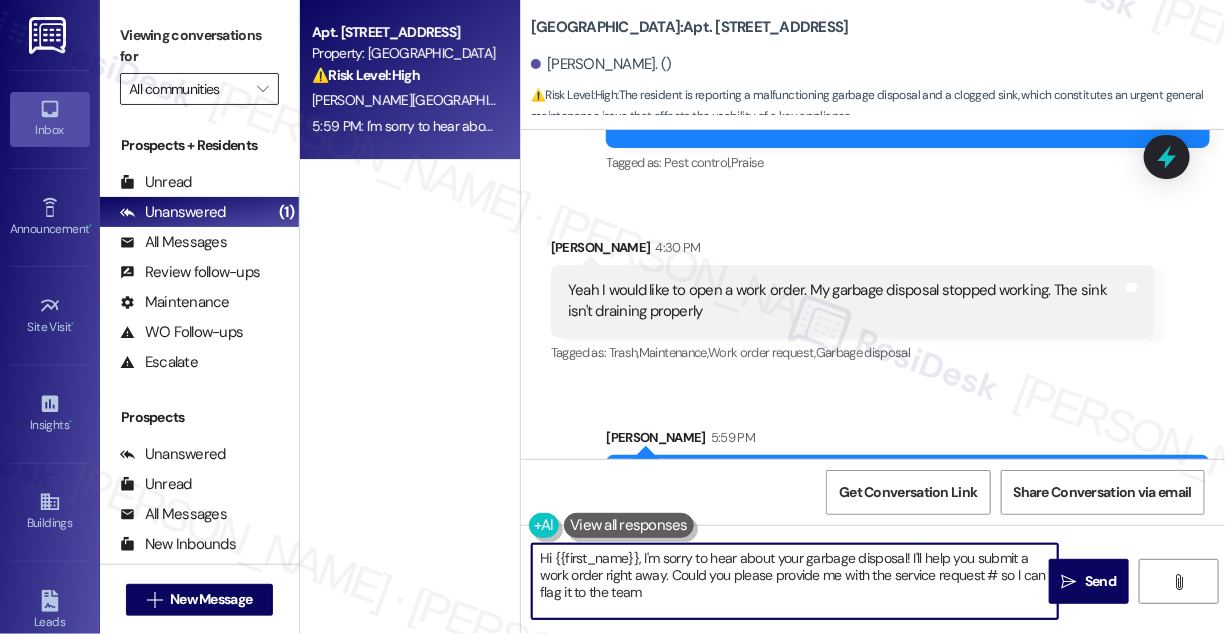 type on "Hi {{first_name}}, I'm sorry to hear about your garbage disposal! I'll help you submit a work order right away. Could you please provide me with the service request # so I can flag it to the team?" 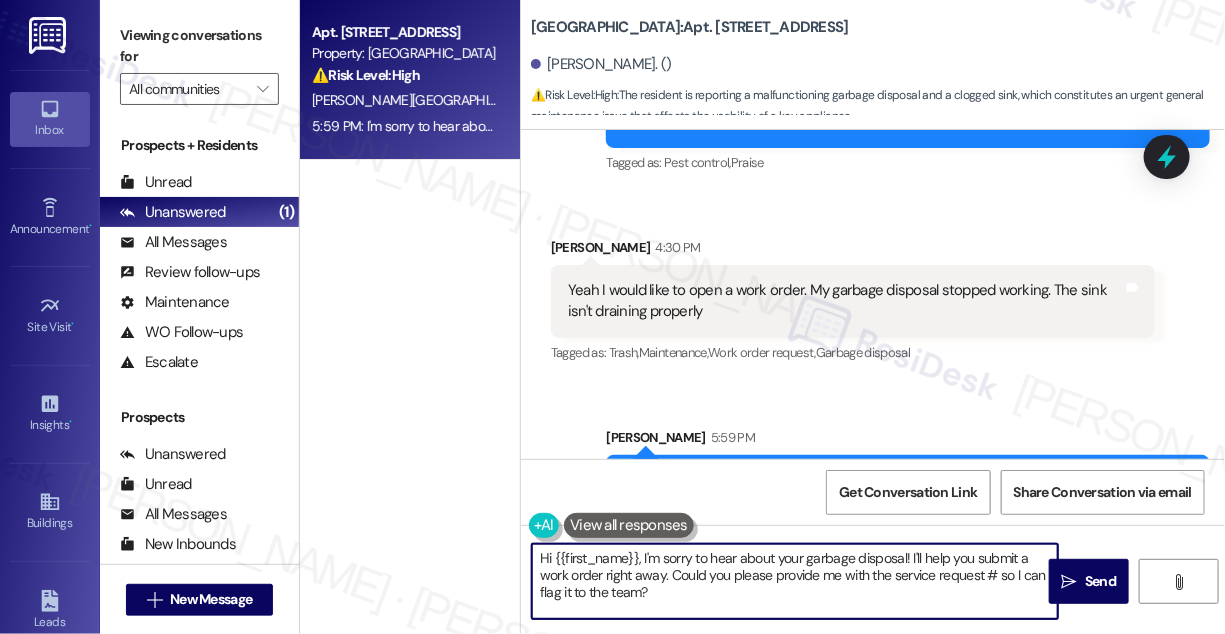 click on "Tagged as:   Trash ,  Click to highlight conversations about Trash Maintenance ,  Click to highlight conversations about Maintenance Work order request ,  Click to highlight conversations about Work order request [PERSON_NAME] disposal Click to highlight conversations about [PERSON_NAME] disposal" at bounding box center (853, 352) 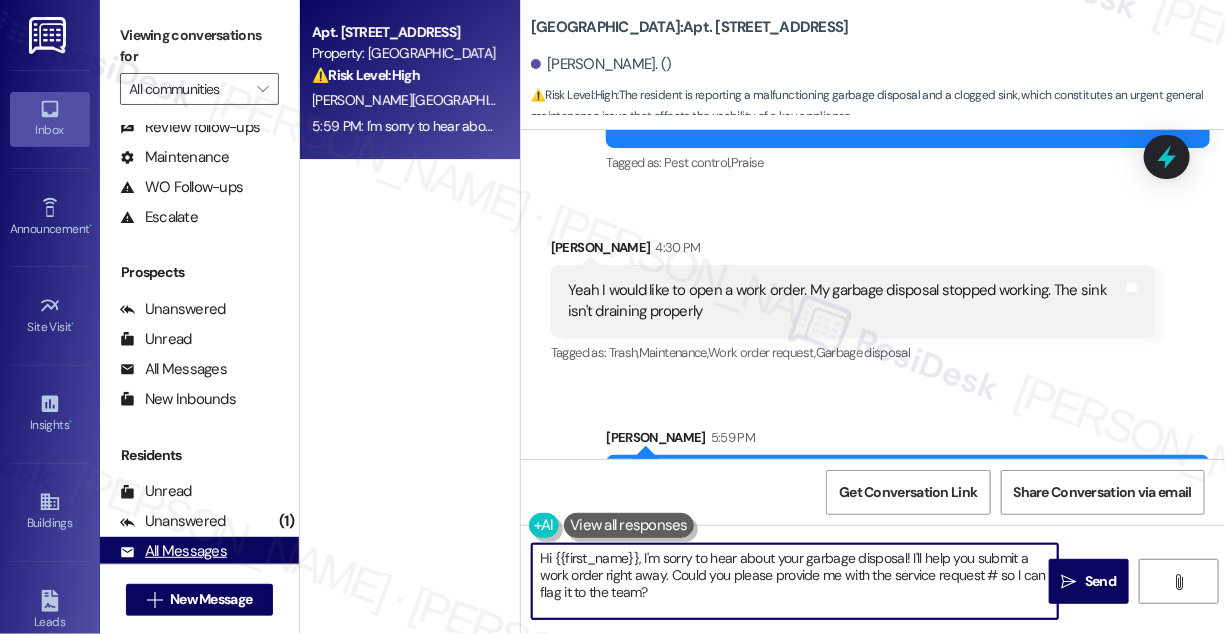 scroll, scrollTop: 261, scrollLeft: 0, axis: vertical 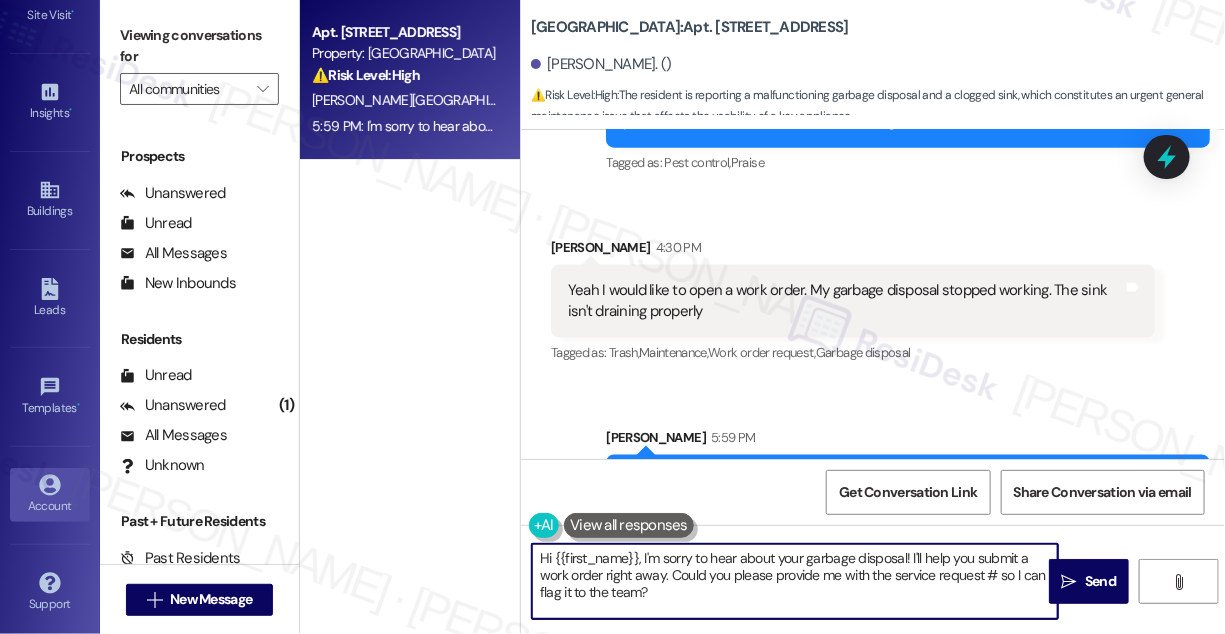 click on "Account" at bounding box center (50, 506) 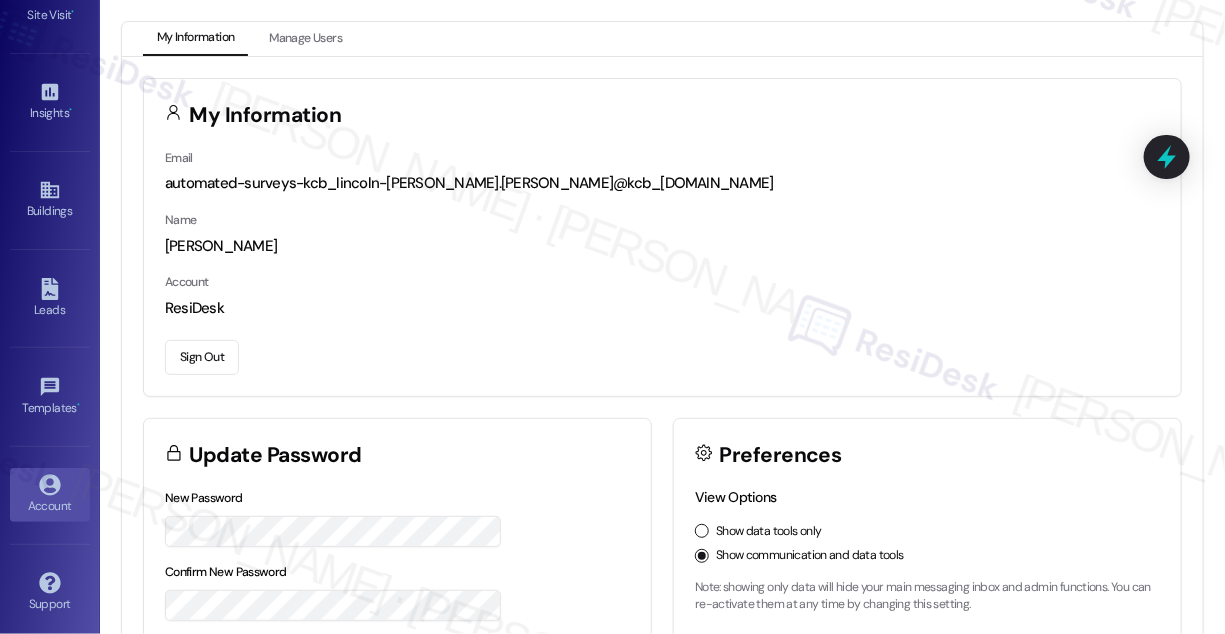 click on "Sign Out" at bounding box center [202, 357] 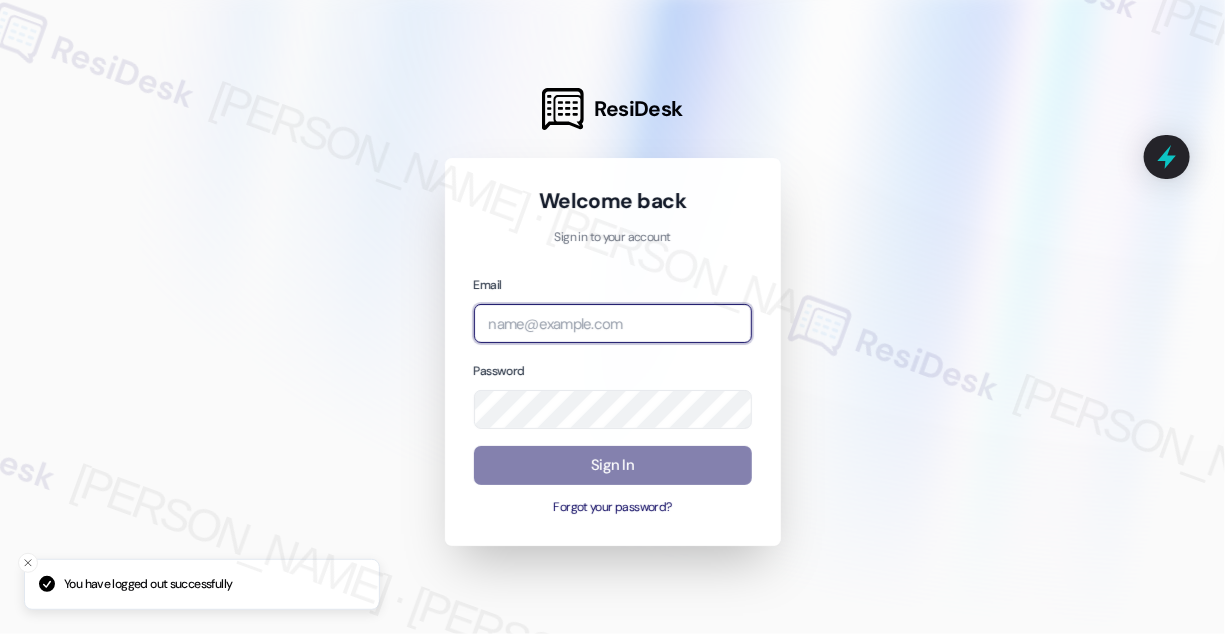 click at bounding box center (613, 323) 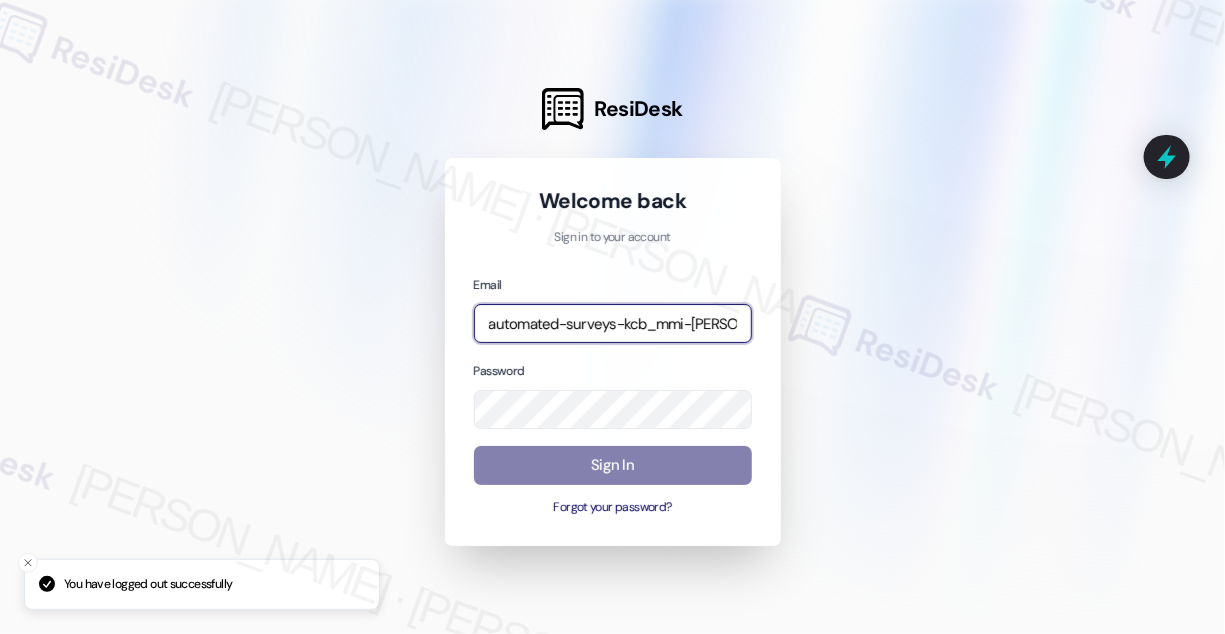 type on "automated-surveys-kcb_mmi-[PERSON_NAME].[PERSON_NAME]@kcb_[DOMAIN_NAME]" 